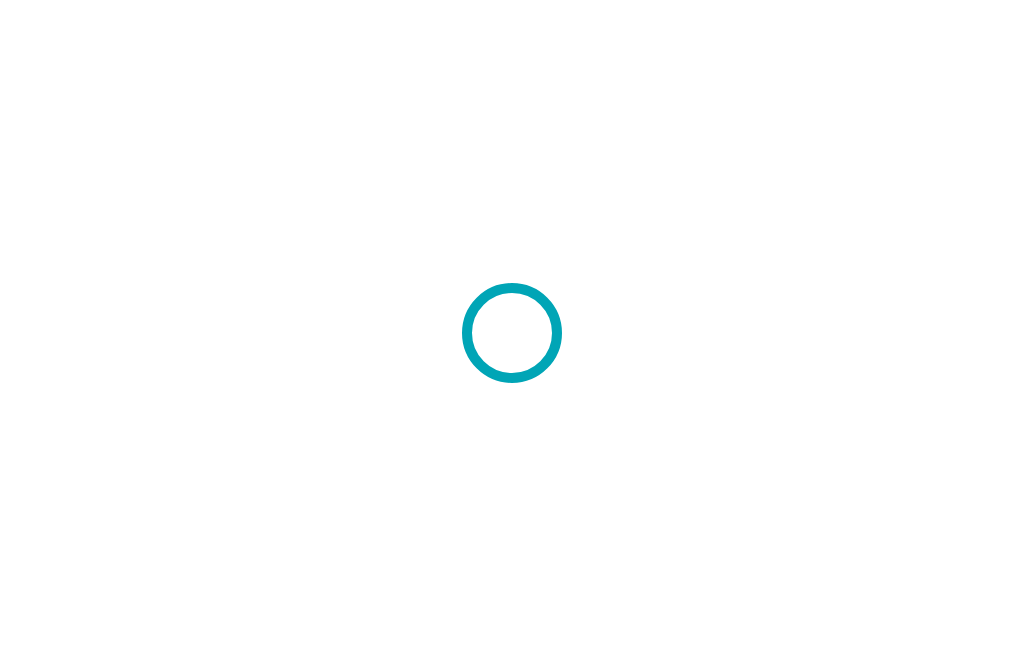 scroll, scrollTop: 0, scrollLeft: 0, axis: both 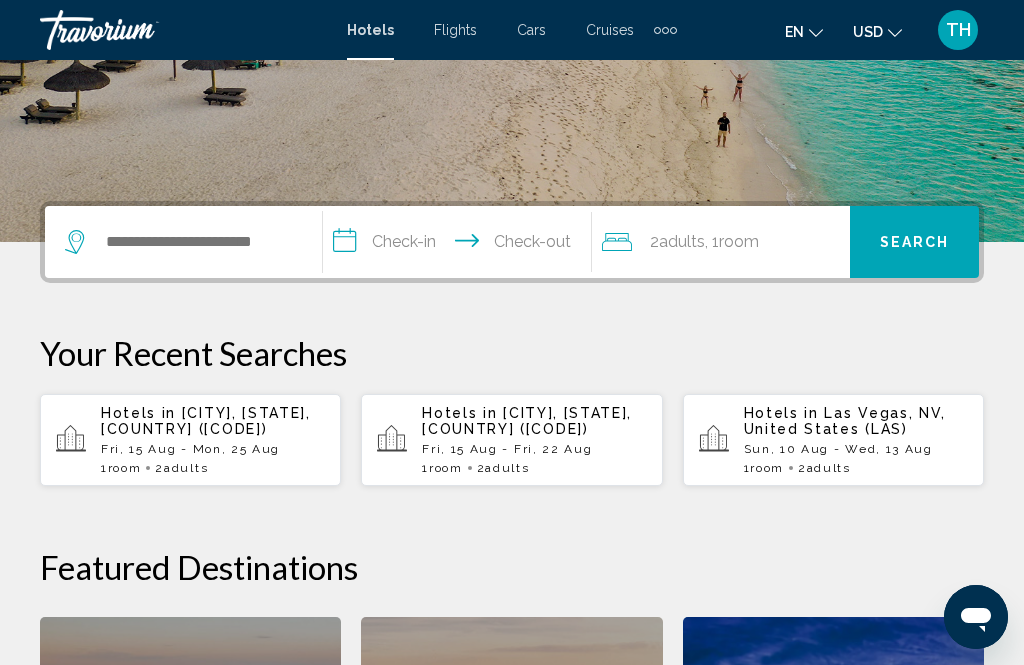 click on "Fri, 15 Aug - Mon, 25 Aug" at bounding box center (213, 449) 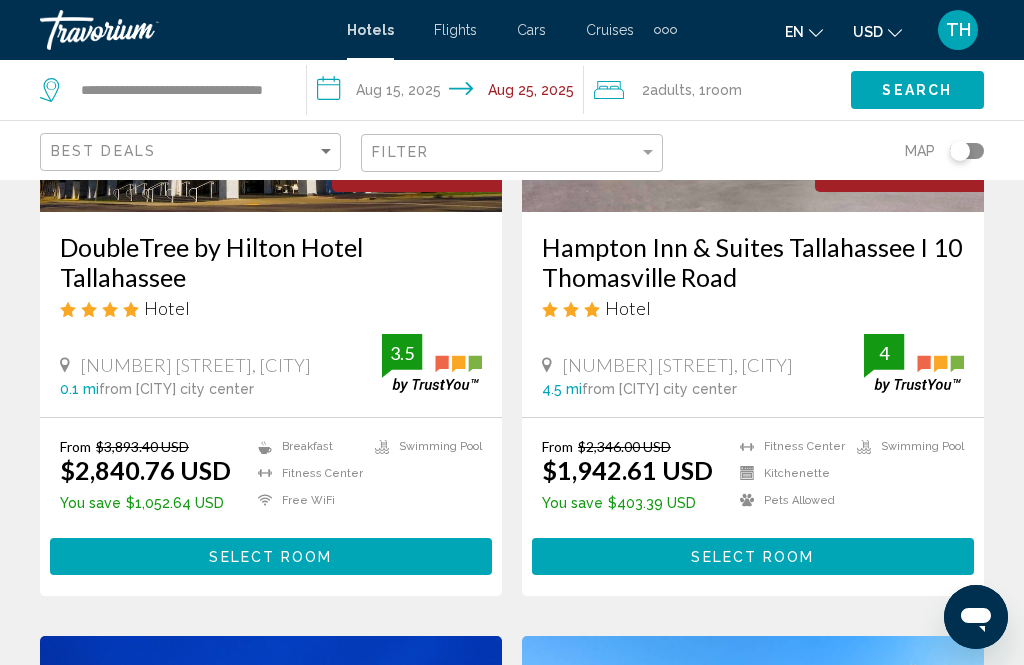 scroll, scrollTop: 0, scrollLeft: 0, axis: both 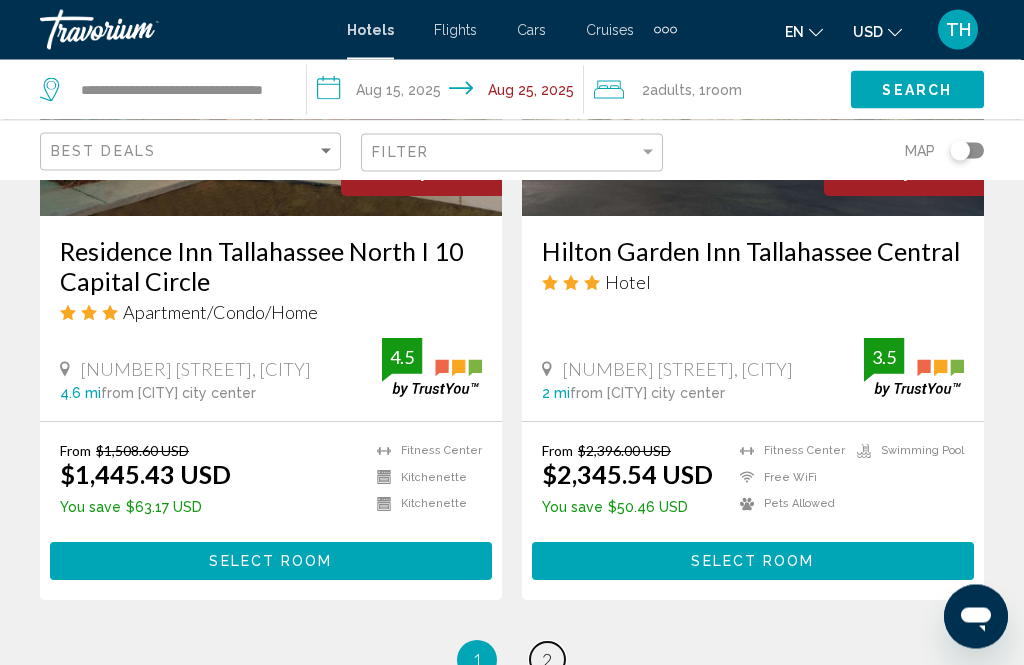 click on "2" at bounding box center [547, 661] 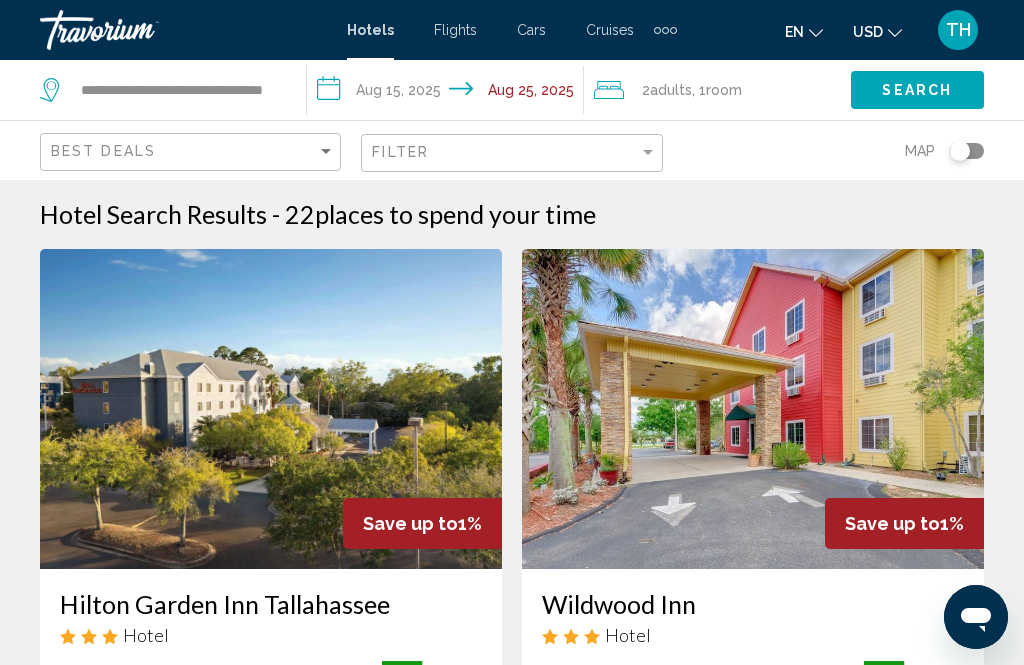 scroll, scrollTop: 0, scrollLeft: 0, axis: both 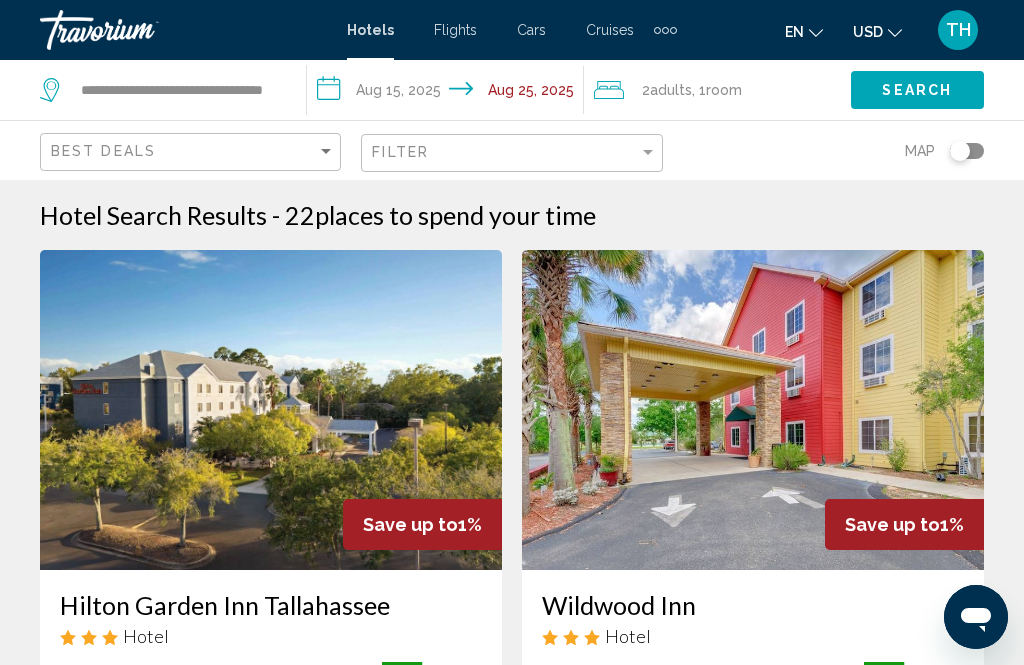 click on "Cars" at bounding box center (531, 30) 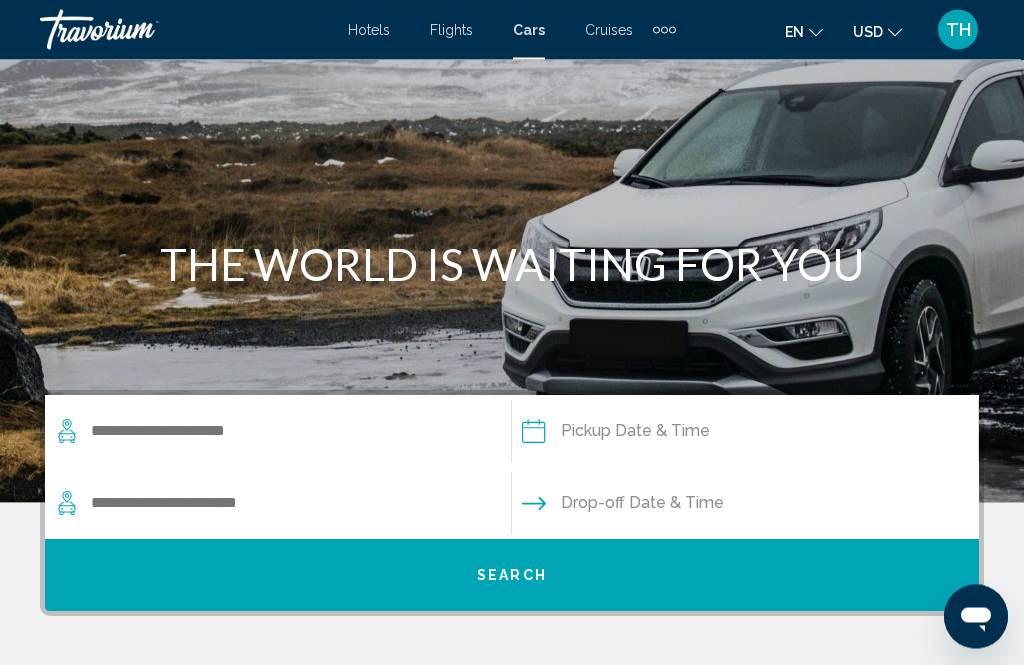 scroll, scrollTop: 97, scrollLeft: 0, axis: vertical 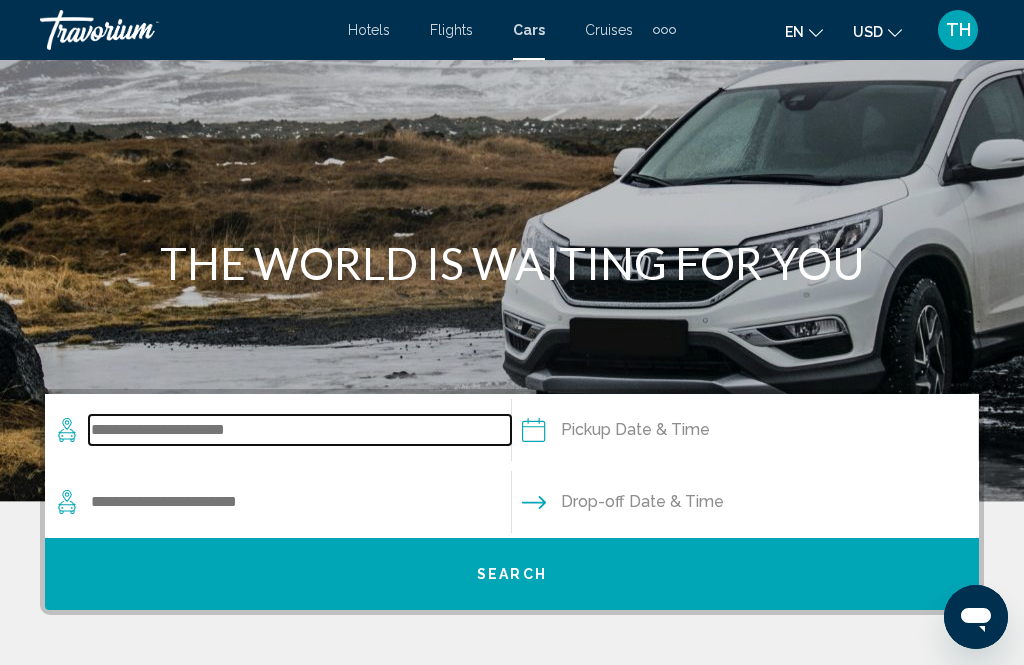 click at bounding box center (300, 430) 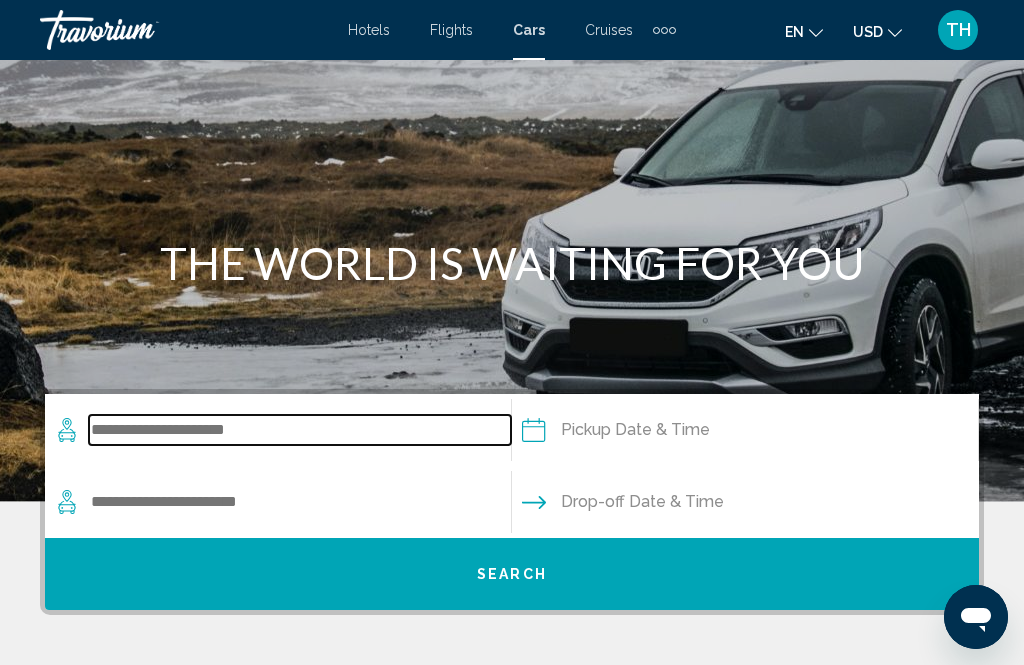 scroll, scrollTop: 348, scrollLeft: 0, axis: vertical 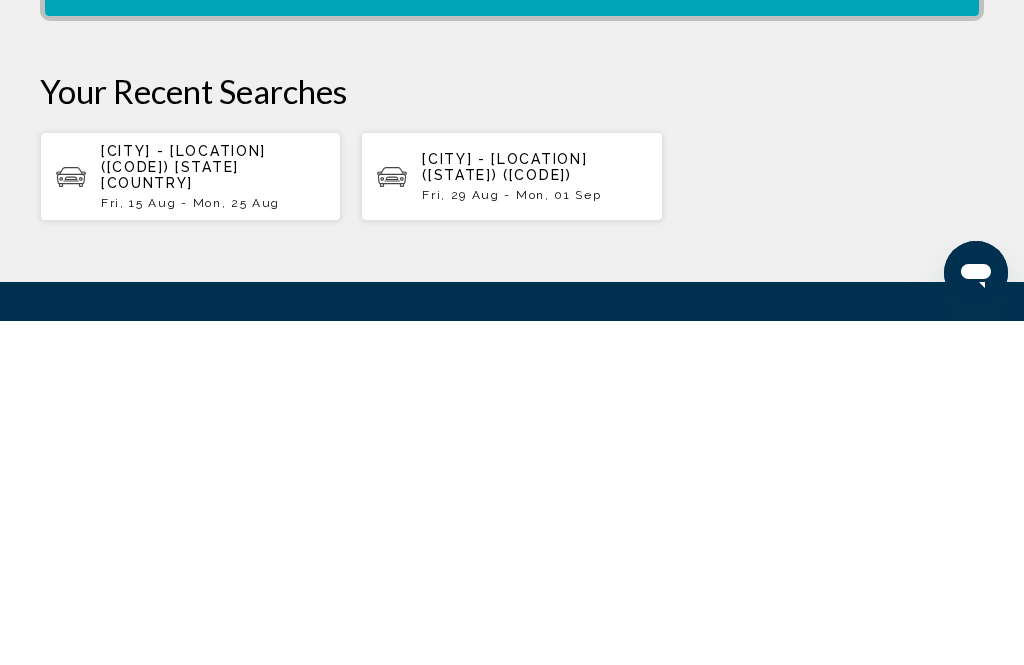 click on "[CITY] - [LOCATION] ([CODE]) [STATE] [COUNTRY]" at bounding box center [213, 511] 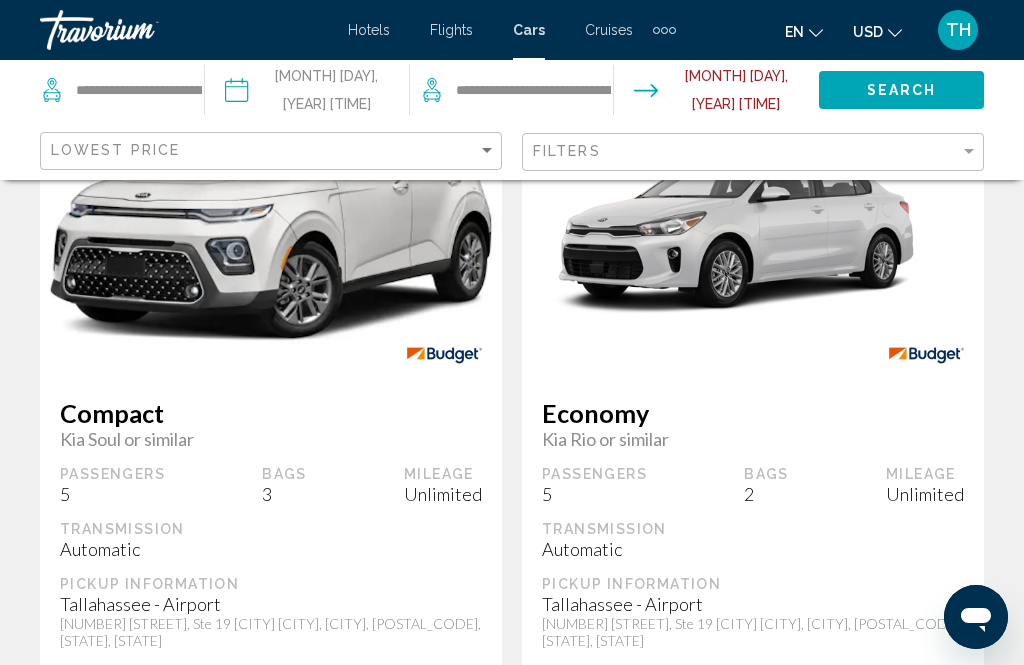 scroll, scrollTop: 0, scrollLeft: 0, axis: both 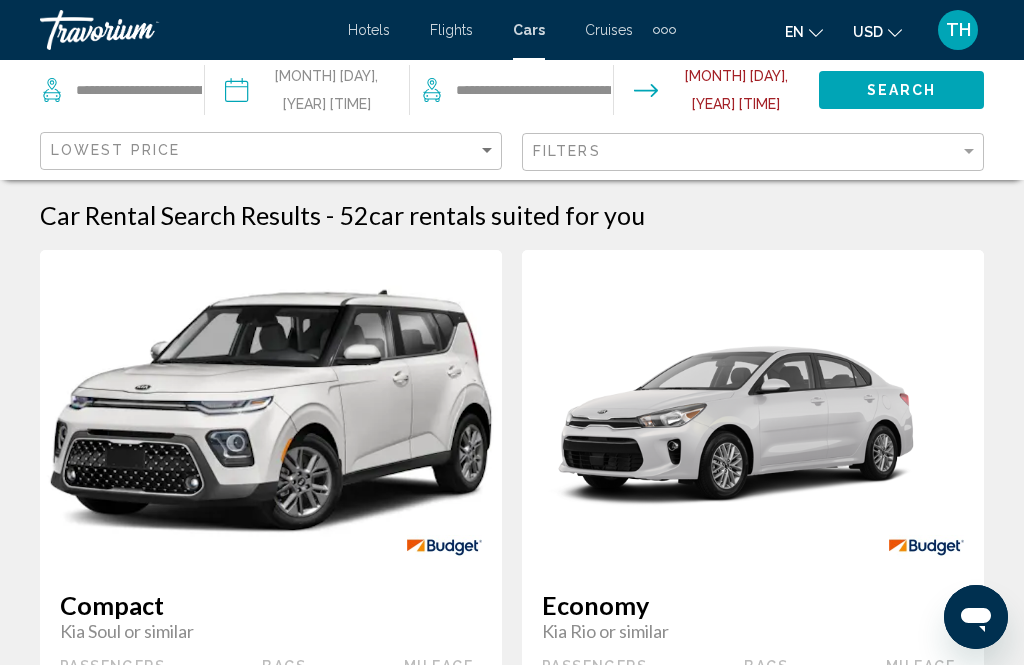 click at bounding box center (664, 30) 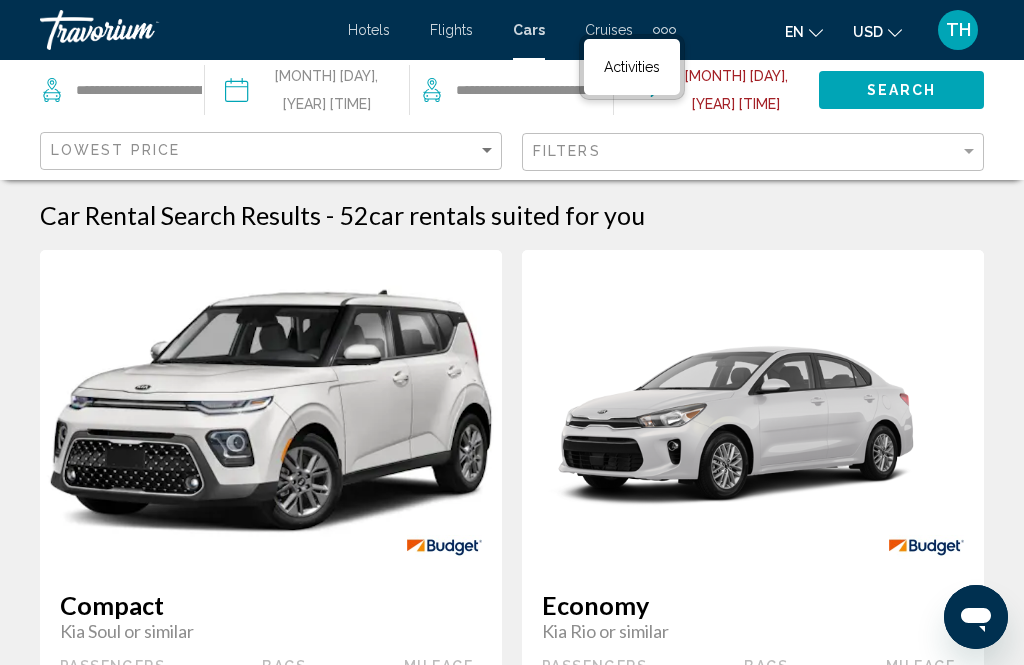 click at bounding box center (664, 30) 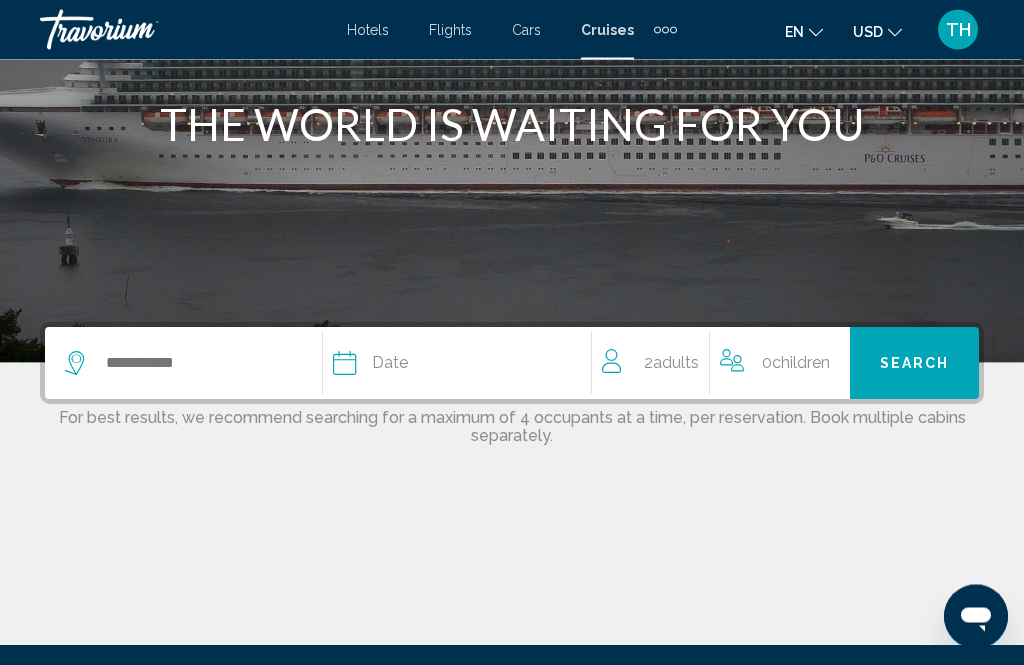 scroll, scrollTop: 207, scrollLeft: 0, axis: vertical 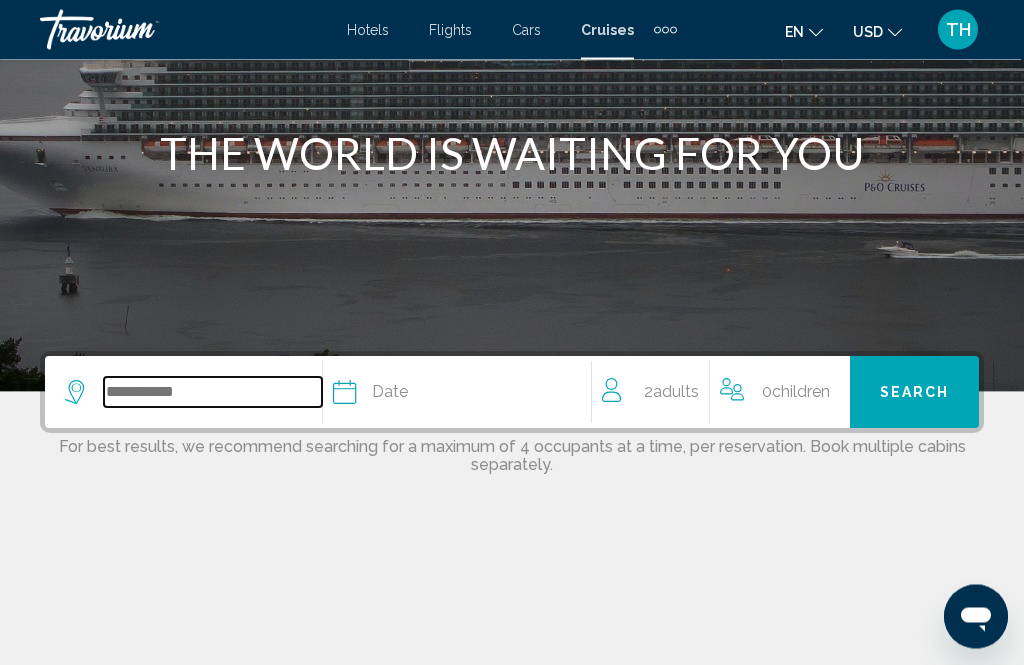 click at bounding box center [213, 393] 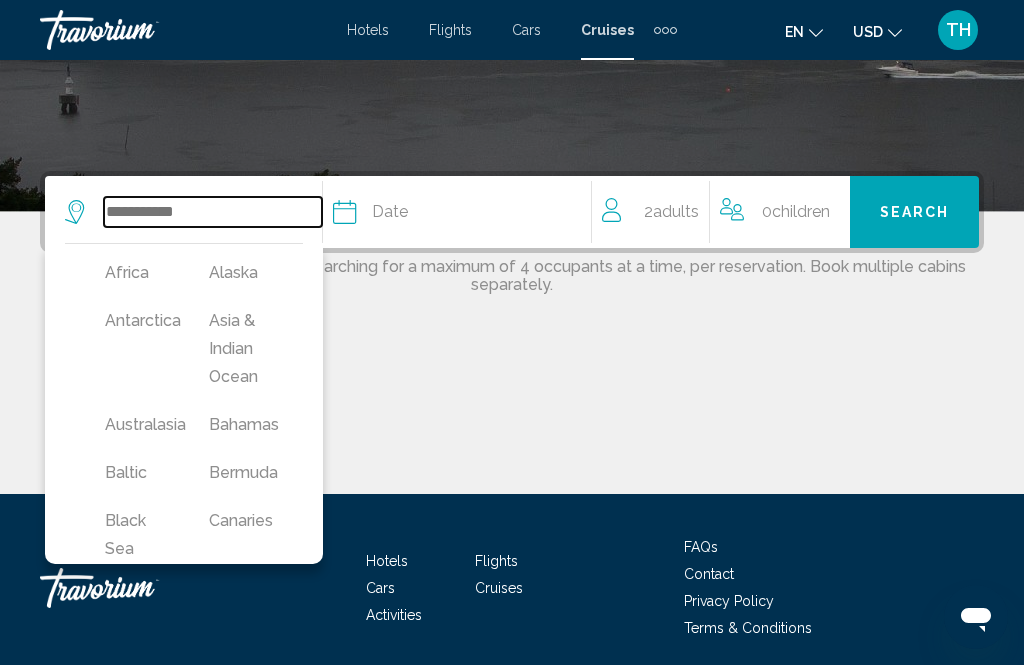 scroll, scrollTop: 398, scrollLeft: 0, axis: vertical 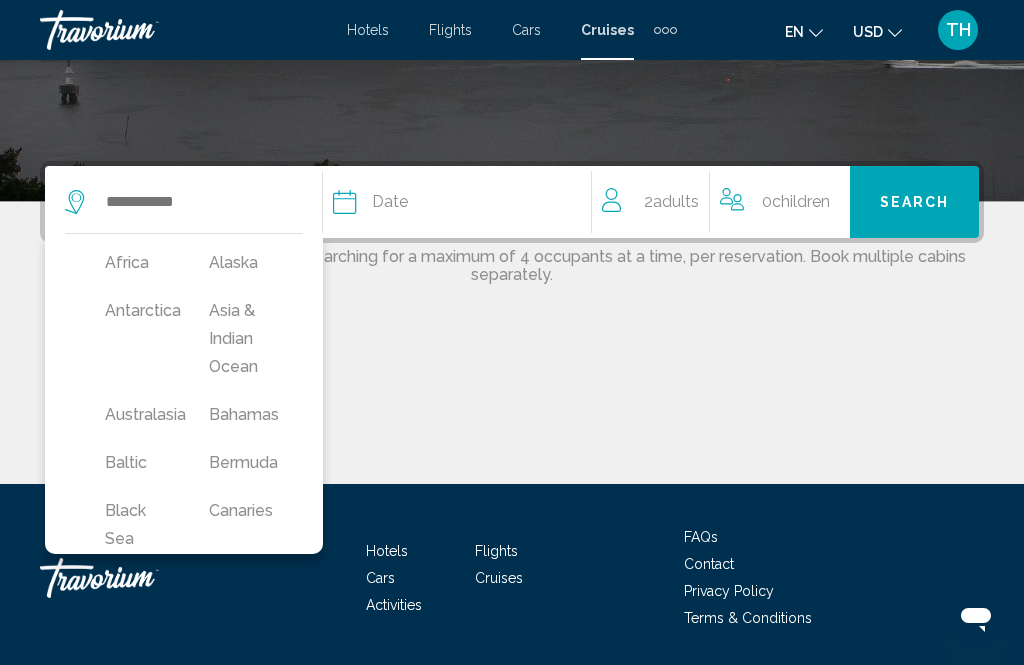 click on "Alaska" at bounding box center [241, 263] 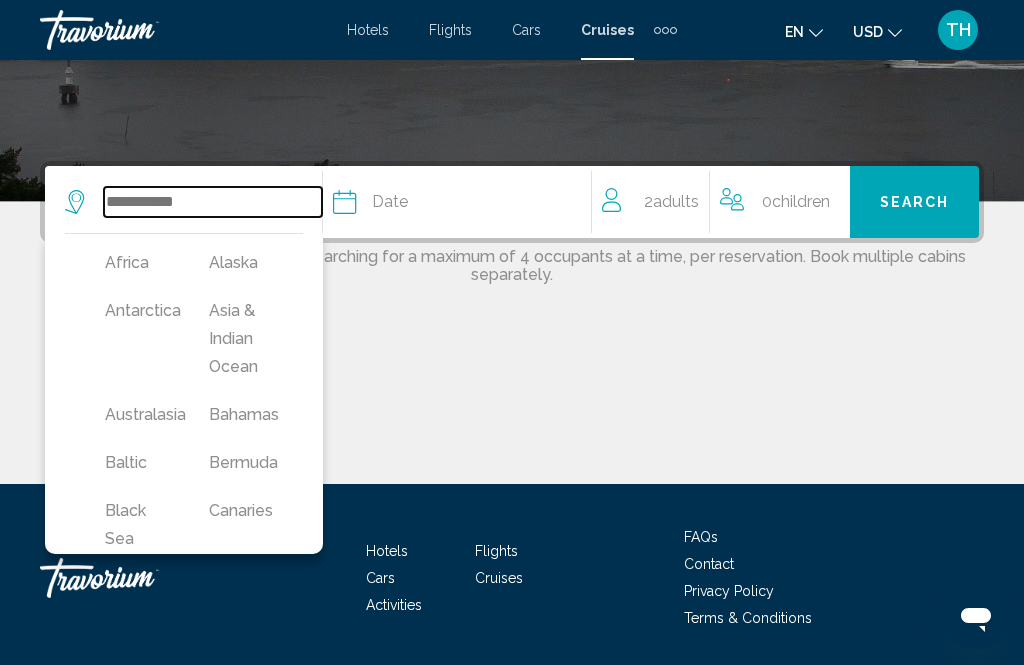 type on "******" 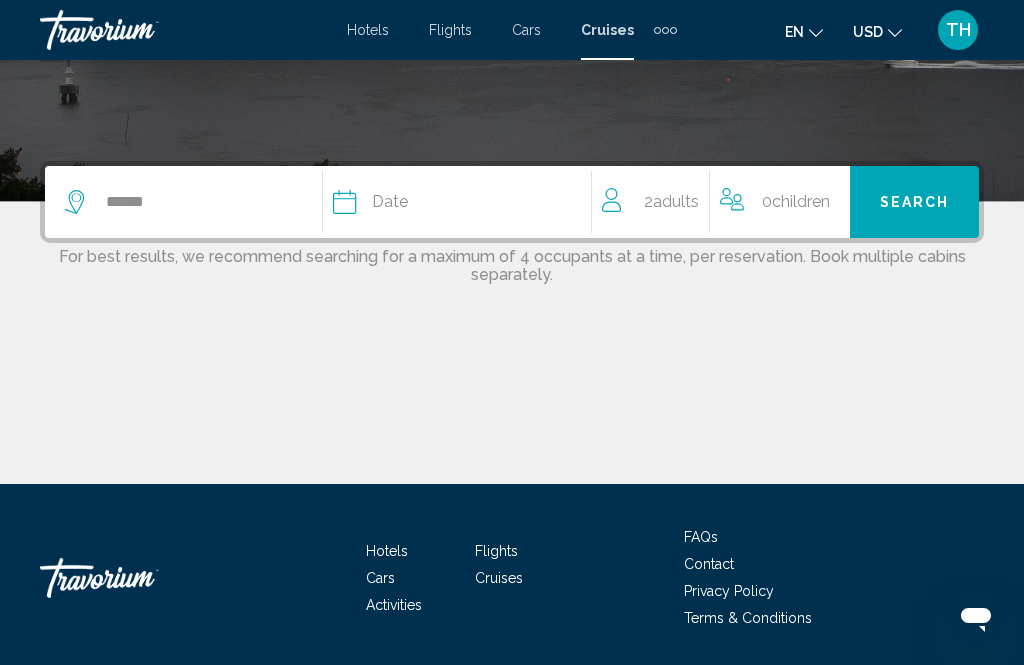 click on "Date" 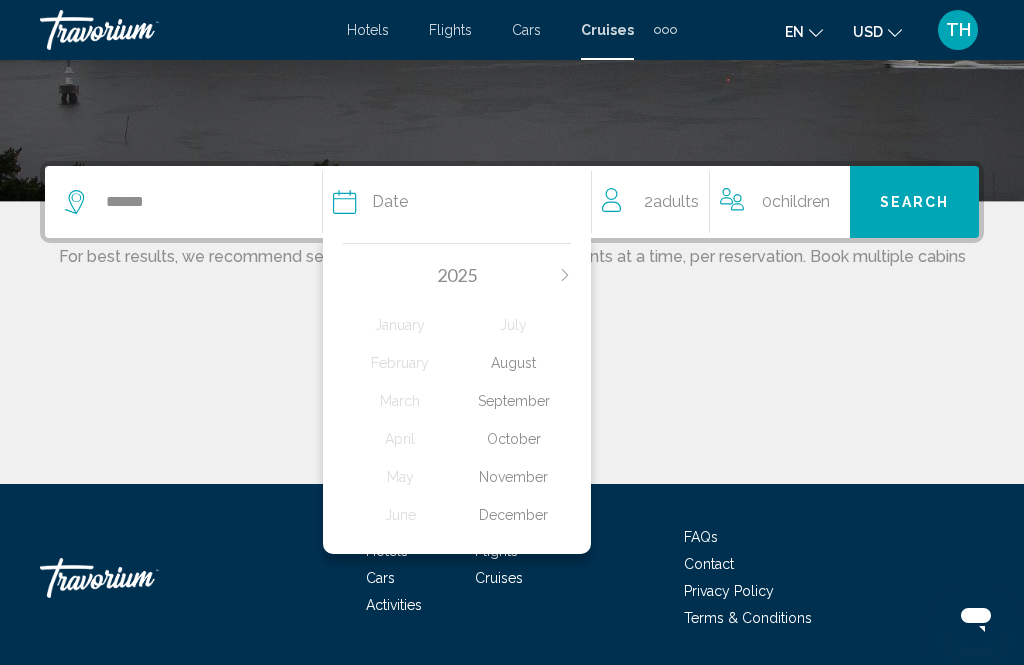 click on "September" 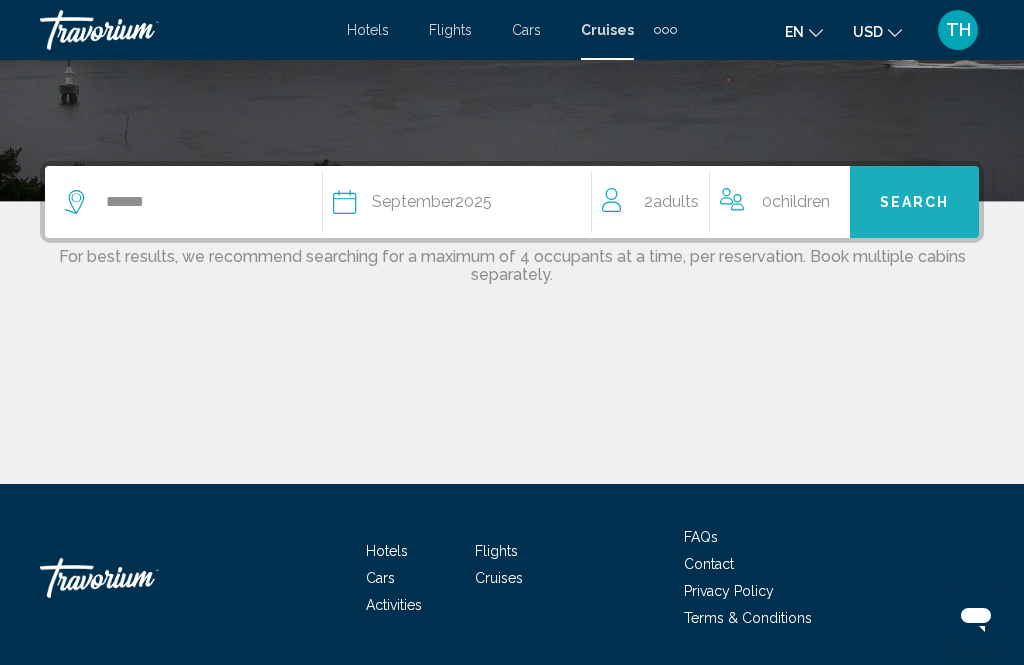 click on "Search" at bounding box center [915, 203] 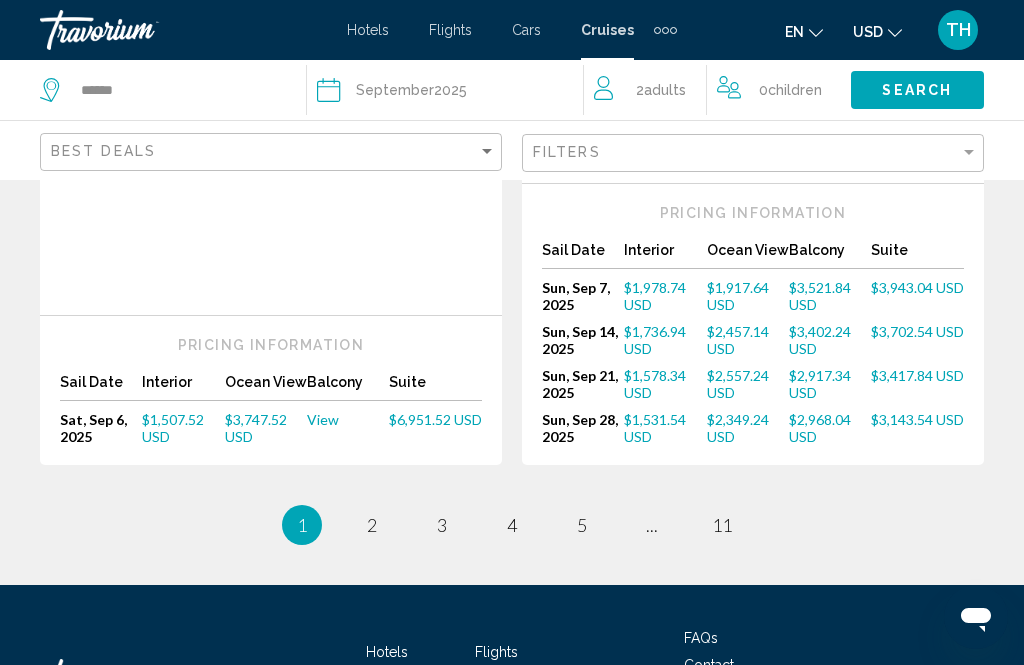 scroll, scrollTop: 2886, scrollLeft: 0, axis: vertical 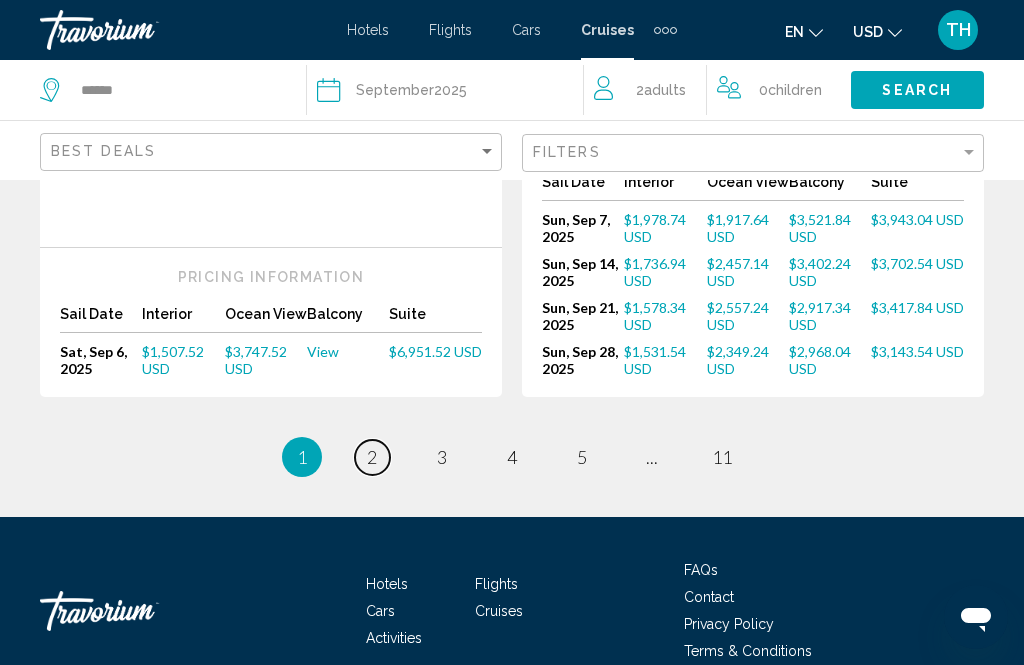 click on "page  2" at bounding box center (372, 457) 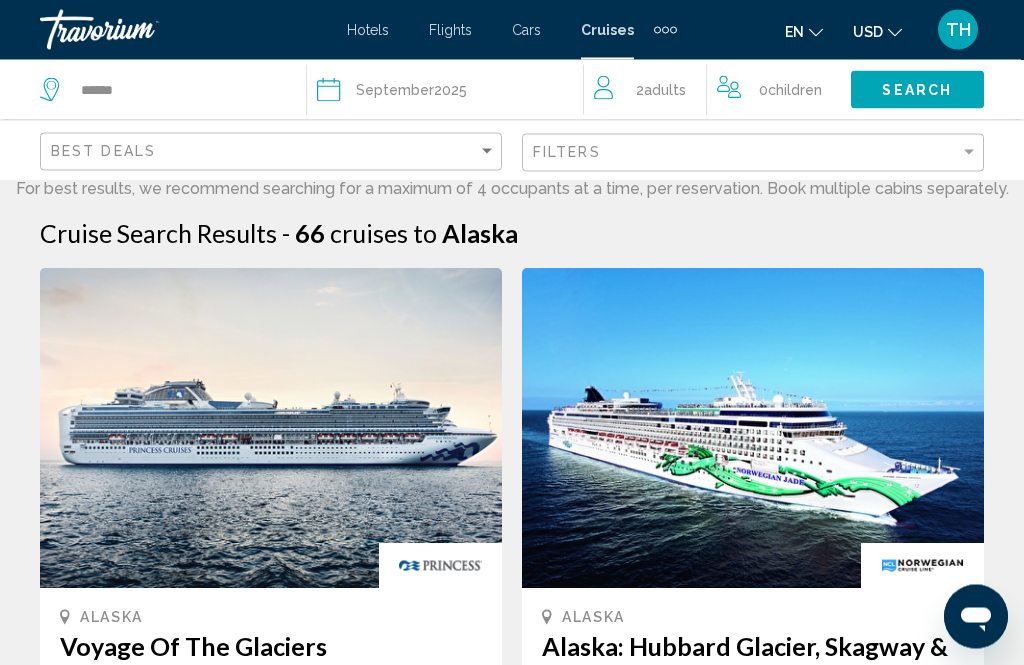 scroll, scrollTop: 0, scrollLeft: 0, axis: both 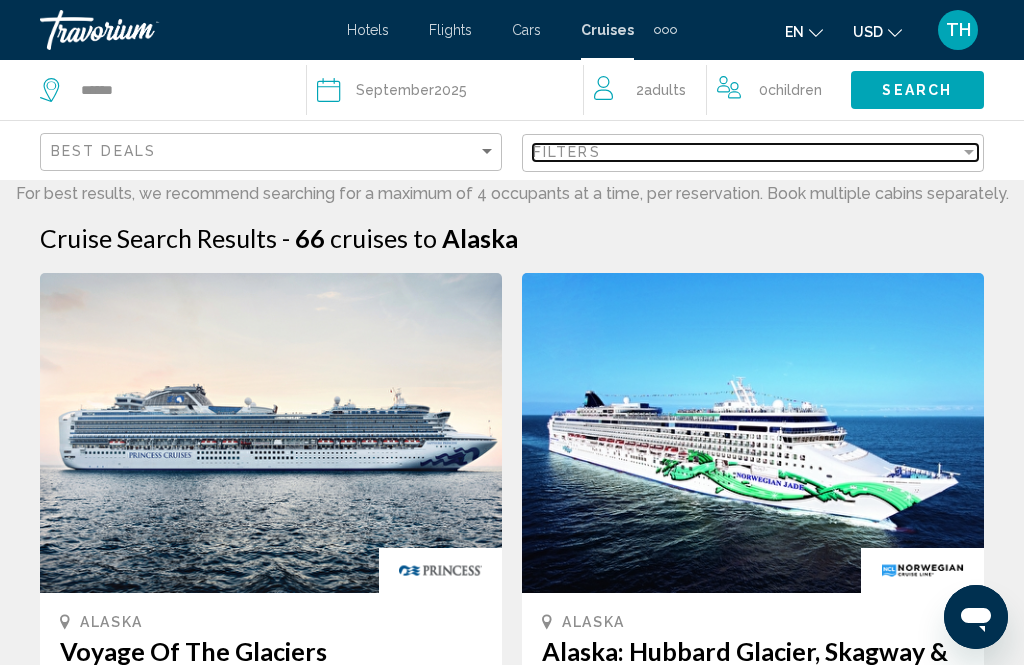 click at bounding box center (969, 152) 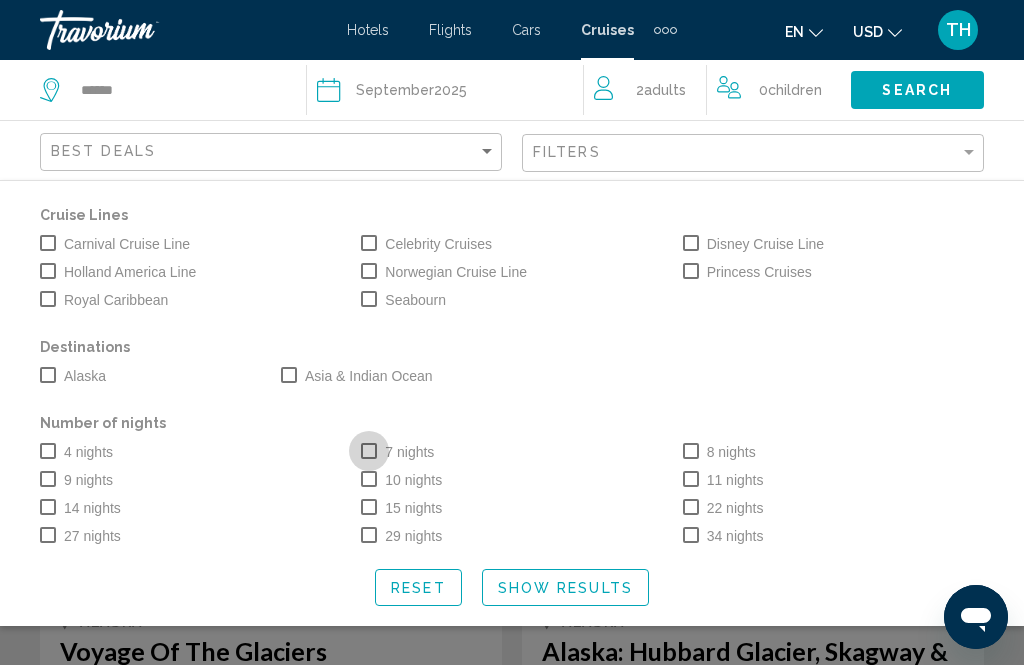 click on "7 nights" at bounding box center [397, 452] 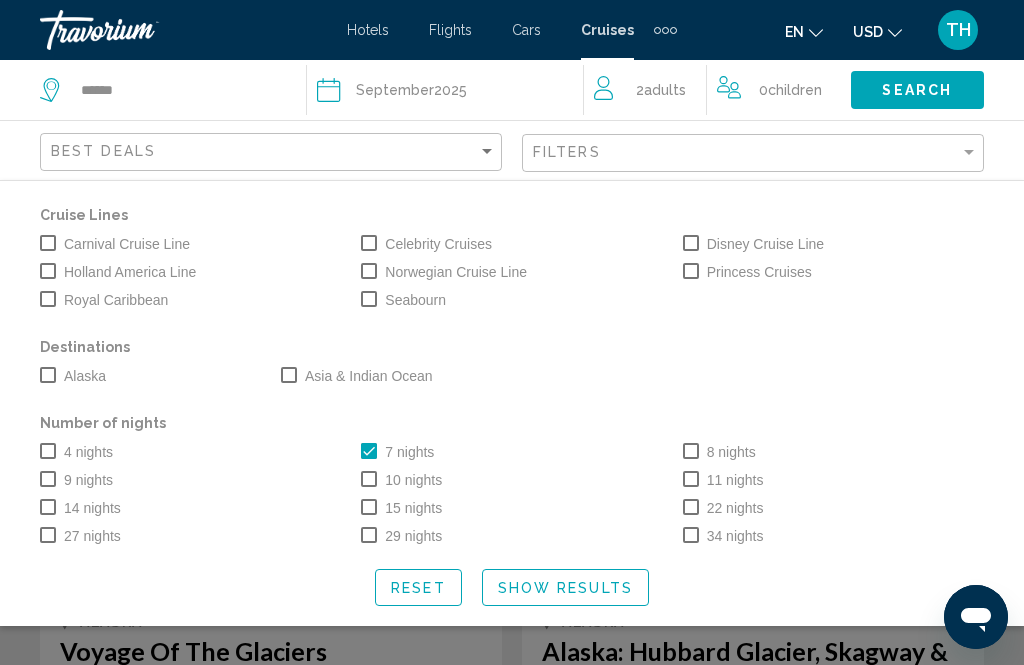 click on "Alaska" at bounding box center [73, 376] 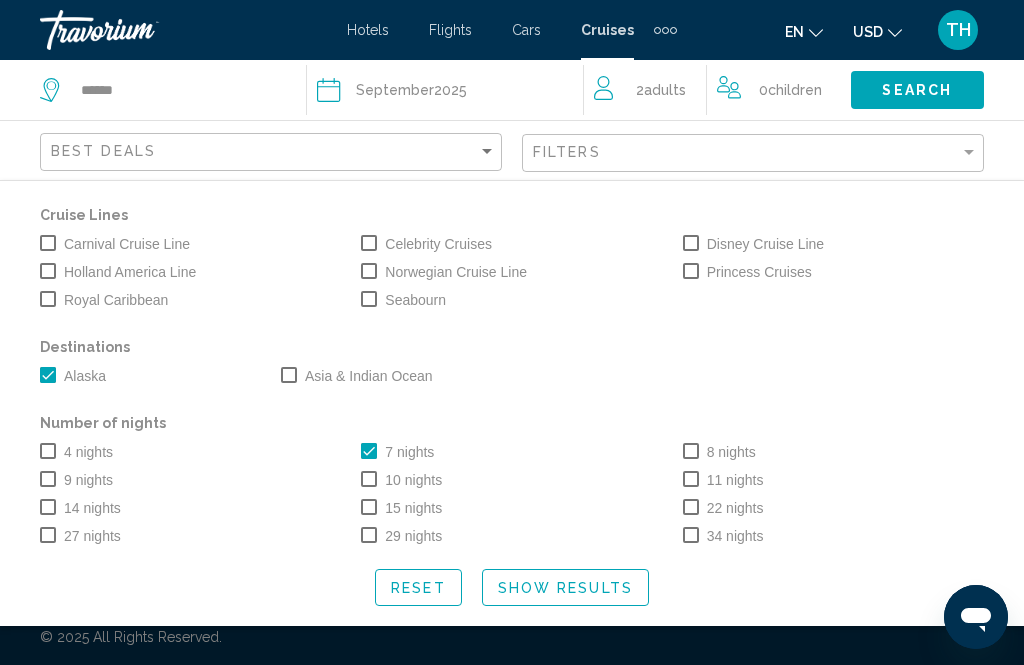 click on "Show Results" 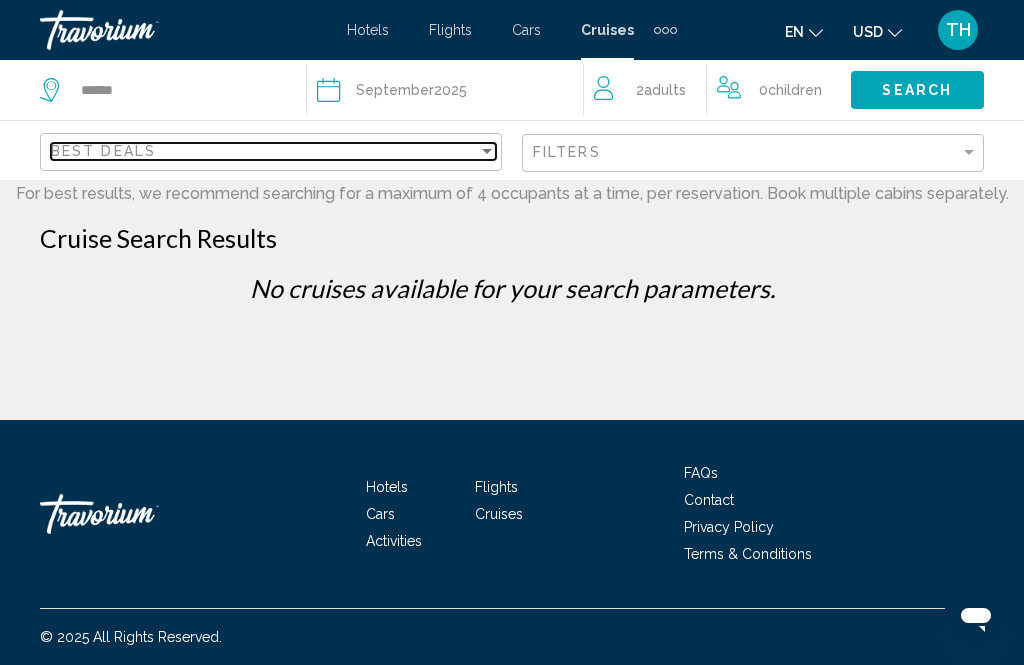 click on "Best Deals" at bounding box center (264, 151) 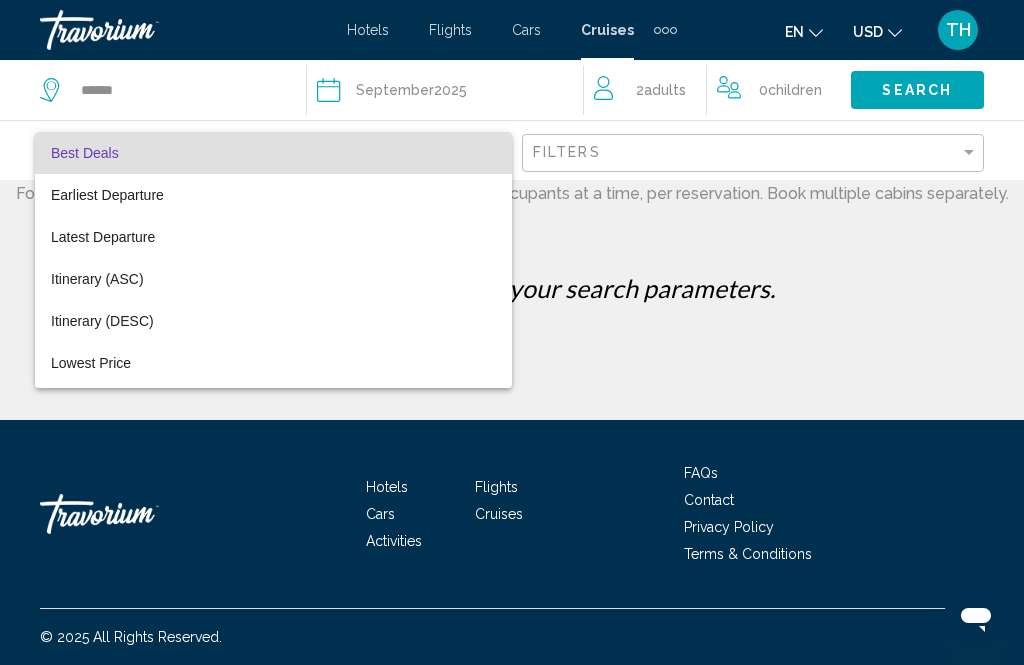 click at bounding box center [512, 332] 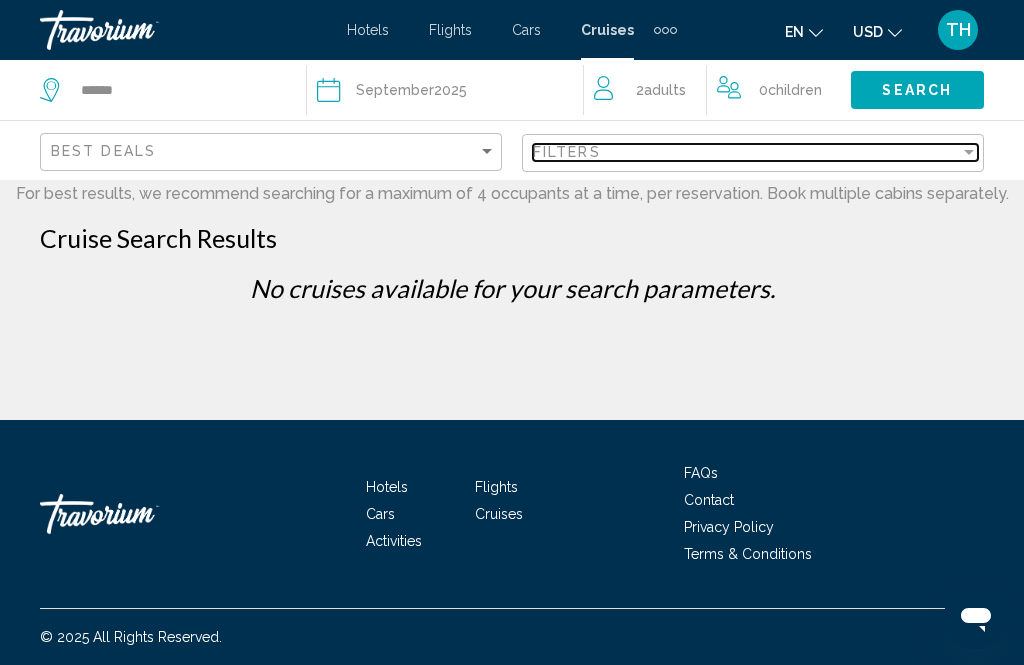 click at bounding box center (969, 152) 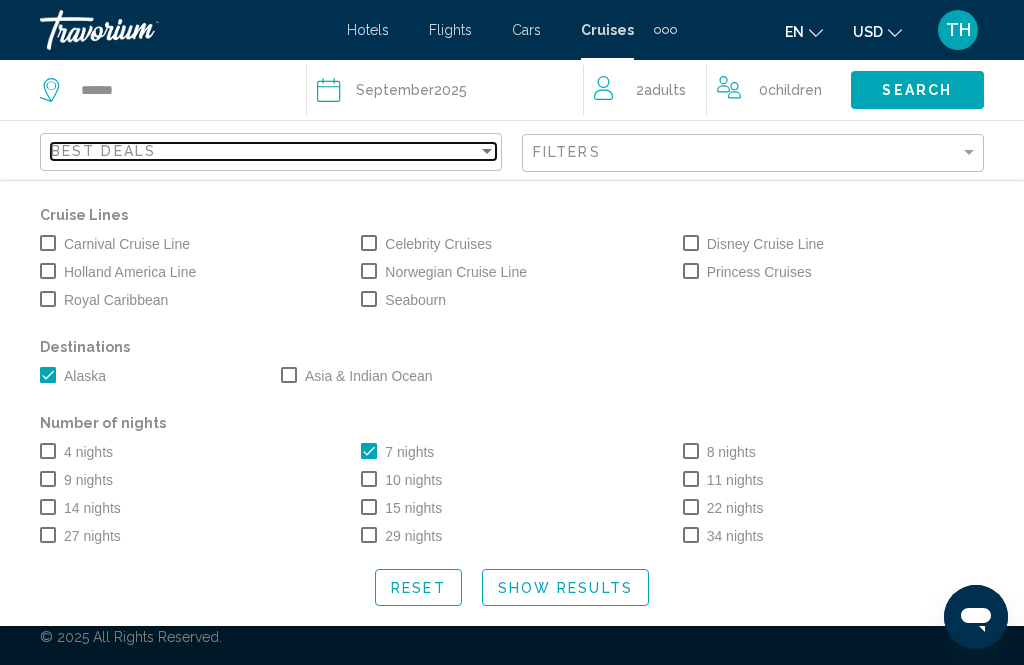 click at bounding box center (487, 151) 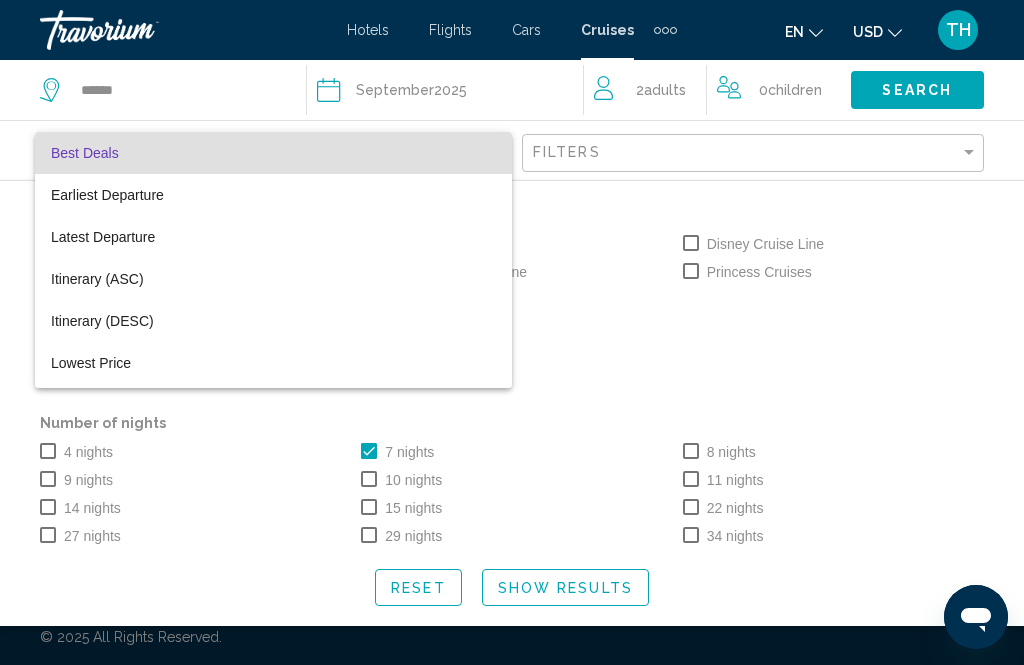 click at bounding box center [512, 332] 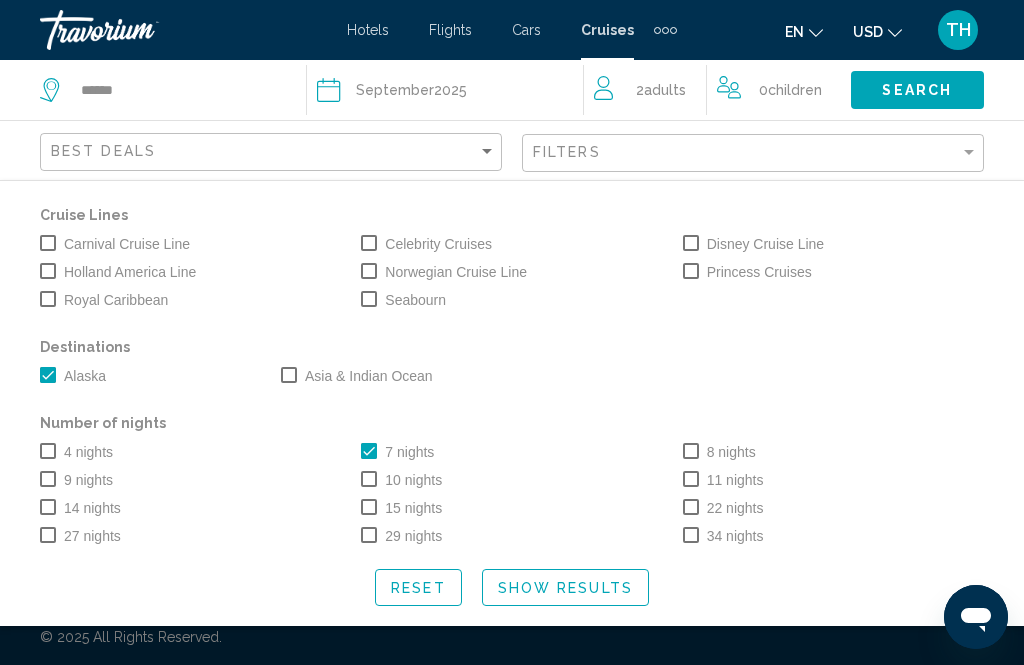 click on "Show Results" 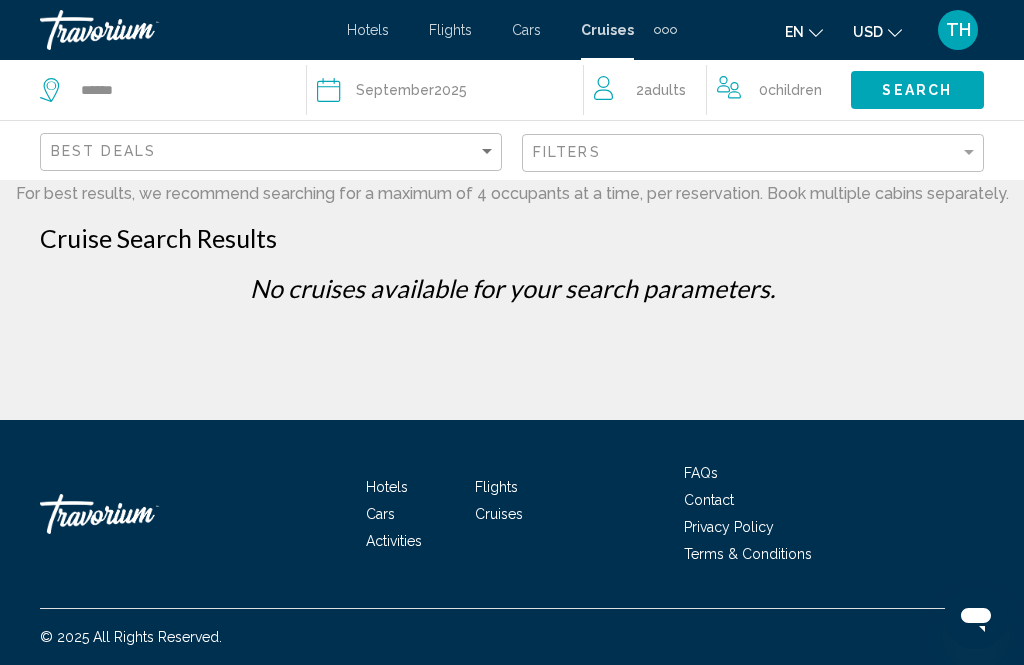 click on "Search" 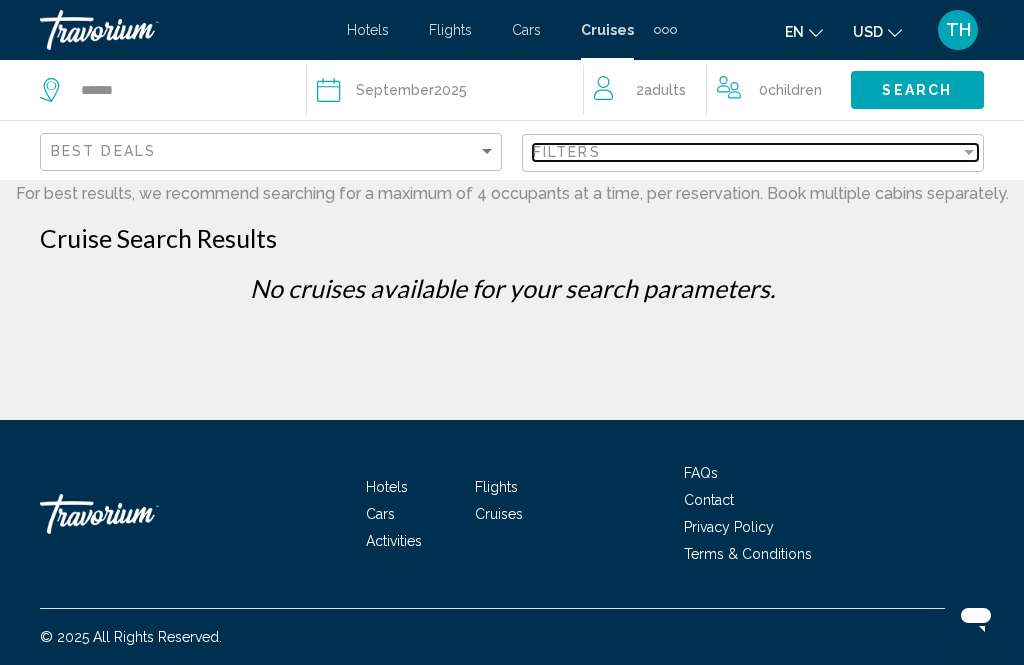 click at bounding box center [969, 152] 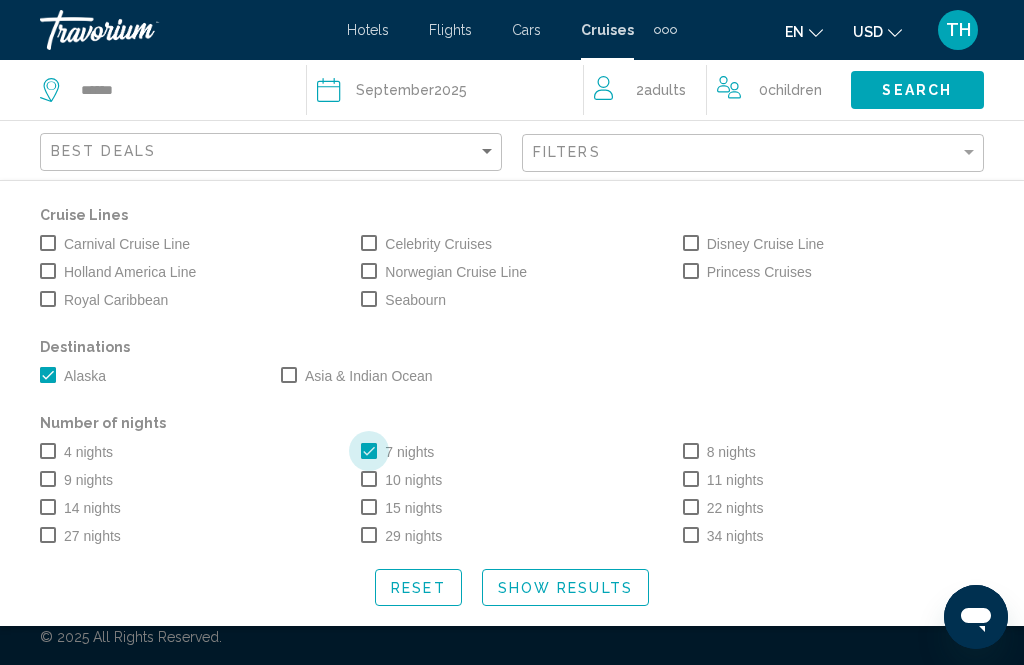 click on "7 nights" at bounding box center [397, 452] 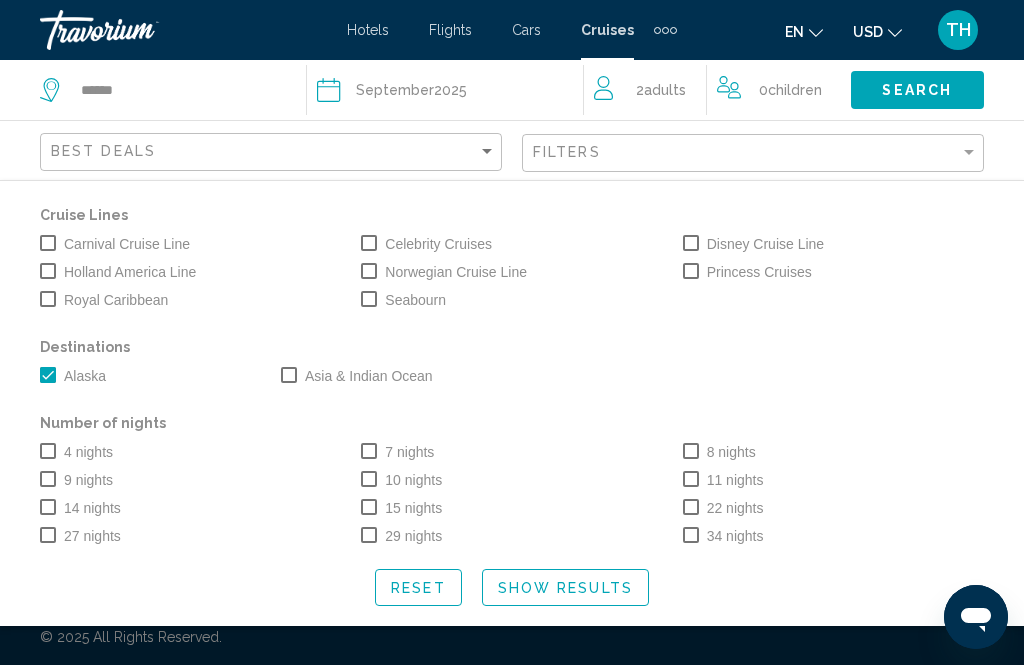 click on "Alaska" at bounding box center [73, 376] 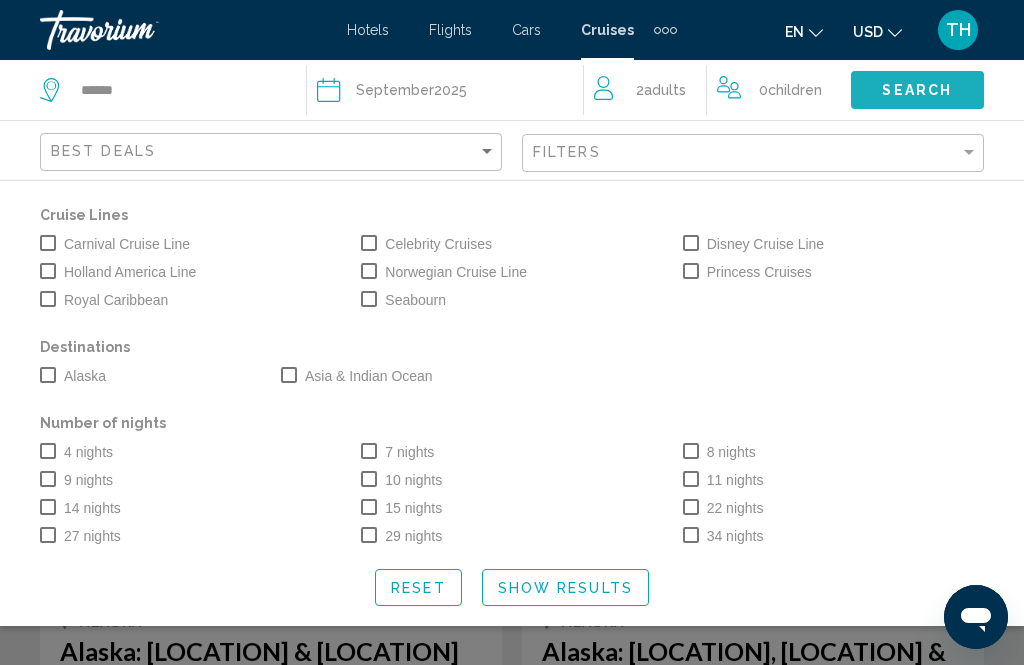 click on "Search" 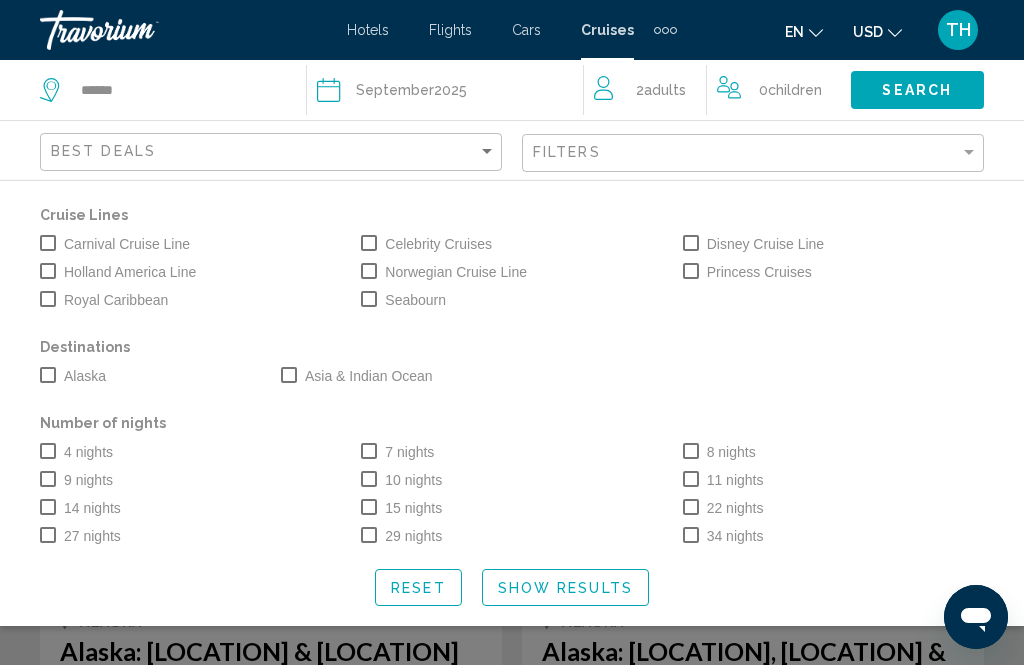 click on "Search" 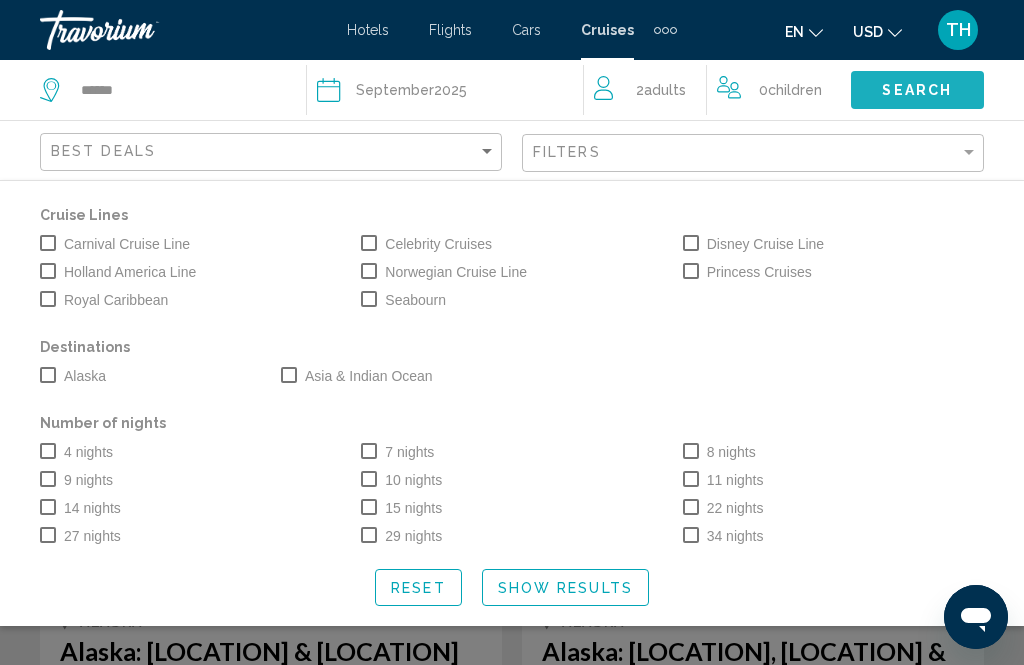 click on "Search" 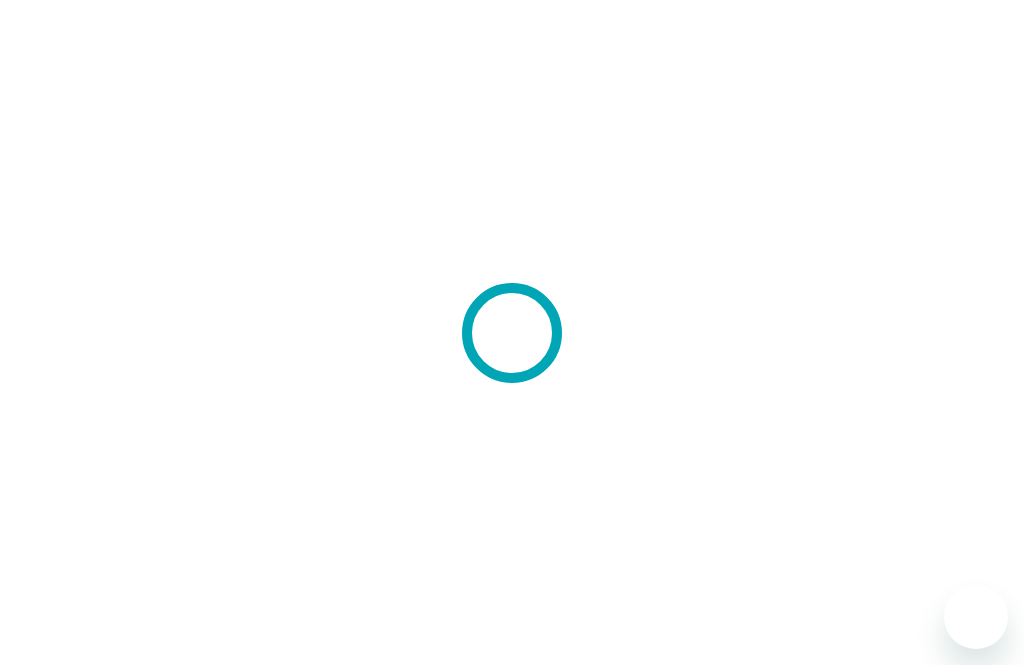 scroll, scrollTop: 0, scrollLeft: 0, axis: both 